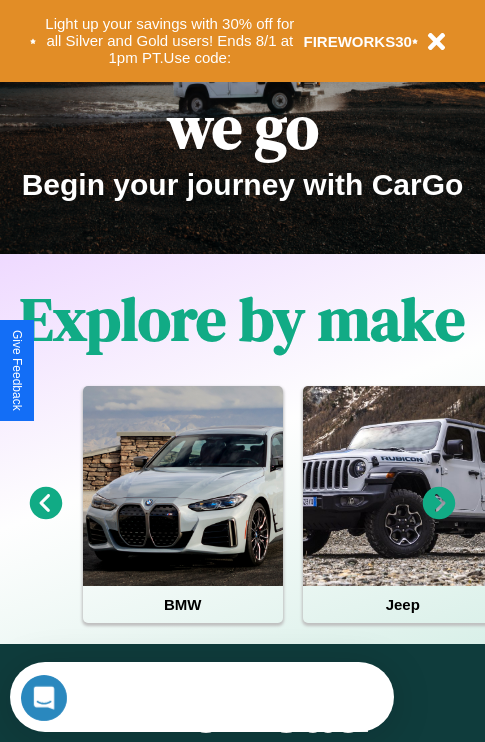 scroll, scrollTop: 308, scrollLeft: 0, axis: vertical 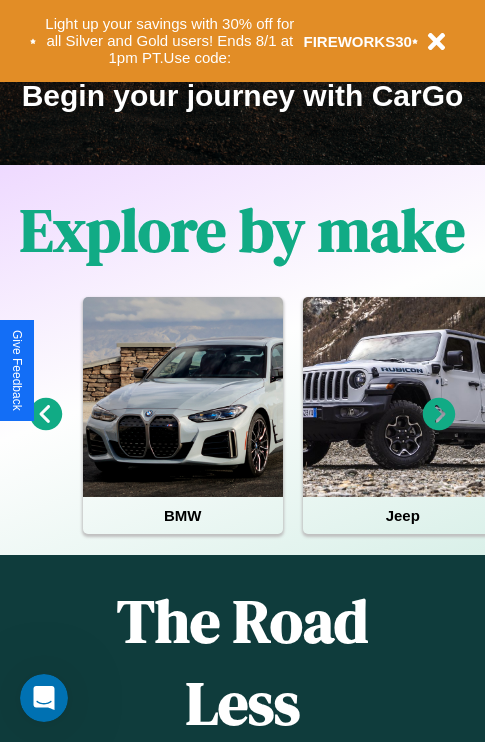 click 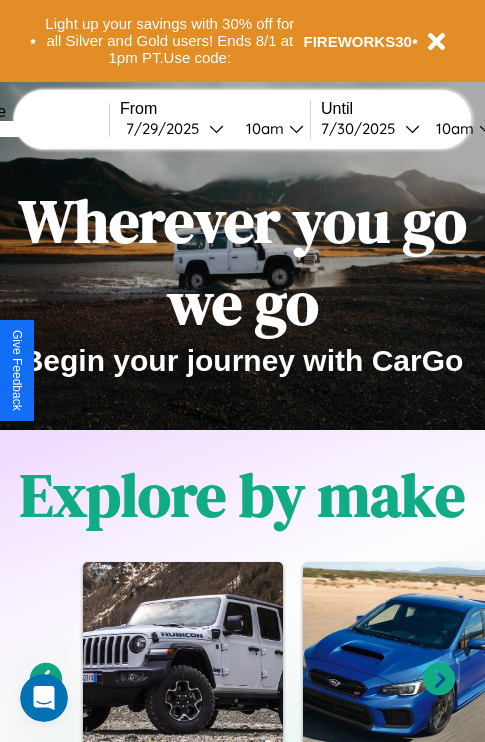 scroll, scrollTop: 0, scrollLeft: 0, axis: both 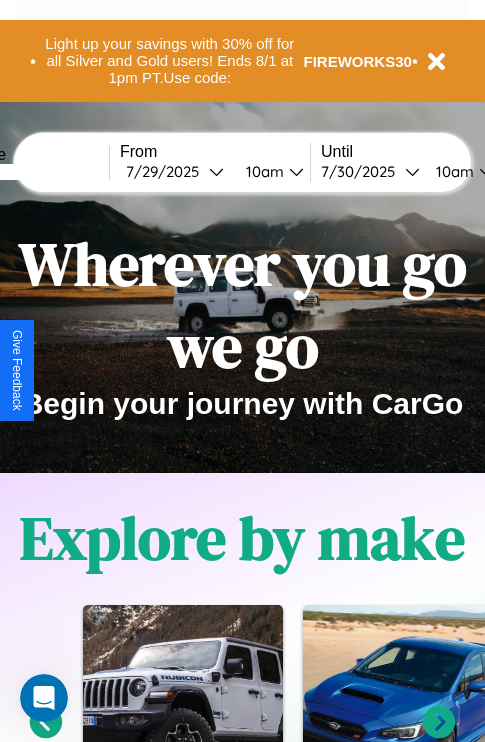 click at bounding box center (34, 172) 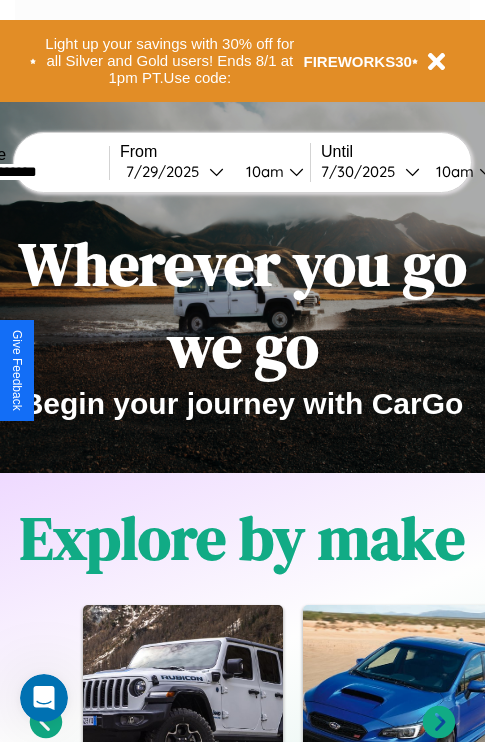 type on "**********" 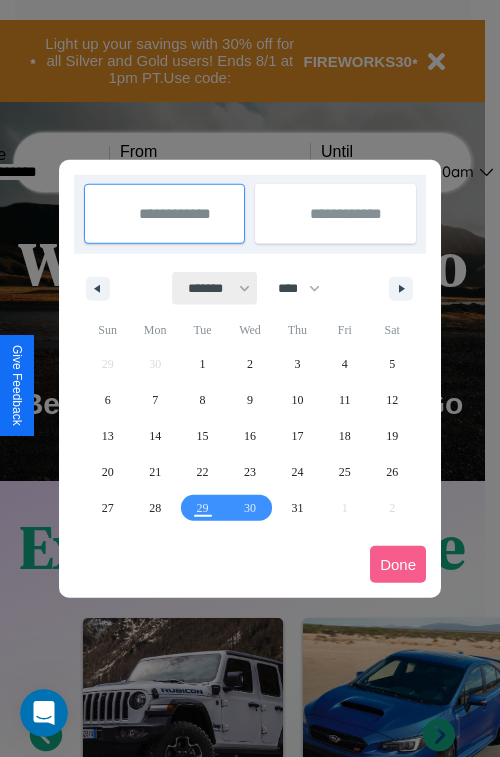 click on "******* ******** ***** ***** *** **** **** ****** ********* ******* ******** ********" at bounding box center (215, 288) 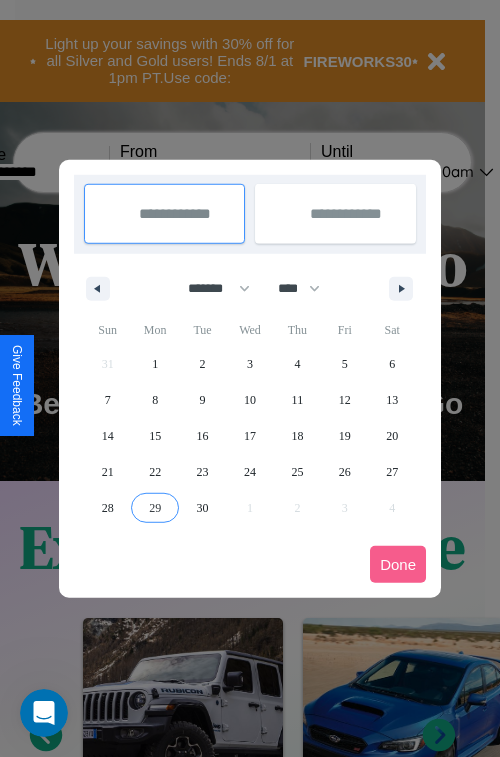 click on "29" at bounding box center [155, 508] 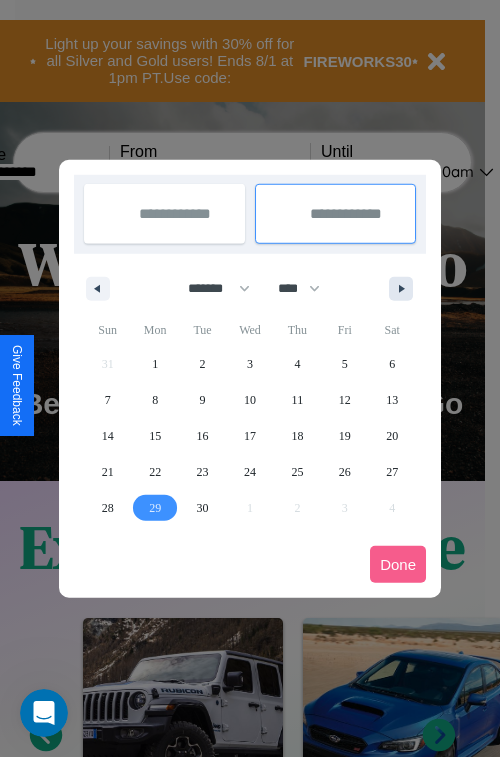 click at bounding box center [405, 289] 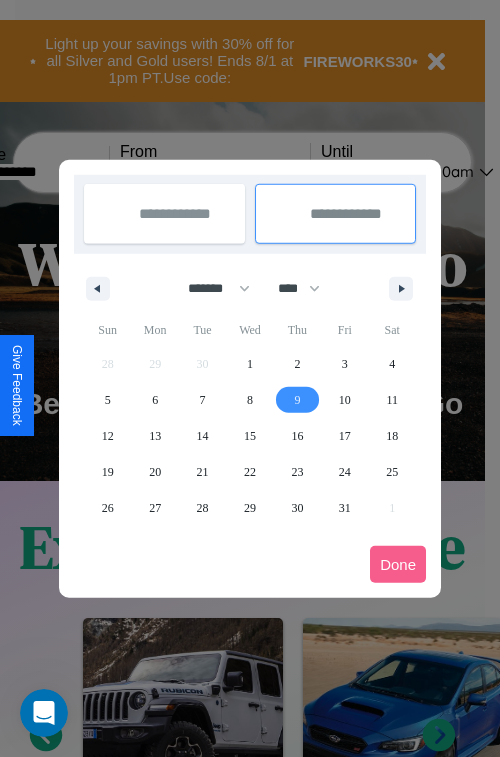 click on "9" at bounding box center (297, 400) 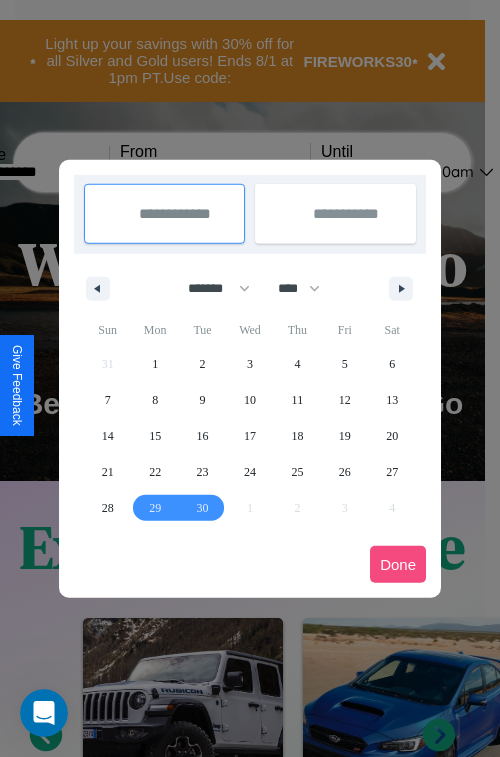 click on "Done" at bounding box center [398, 564] 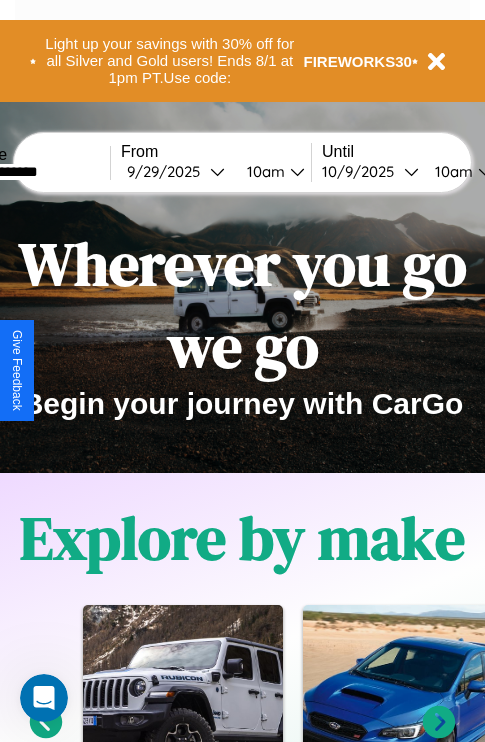 scroll, scrollTop: 0, scrollLeft: 76, axis: horizontal 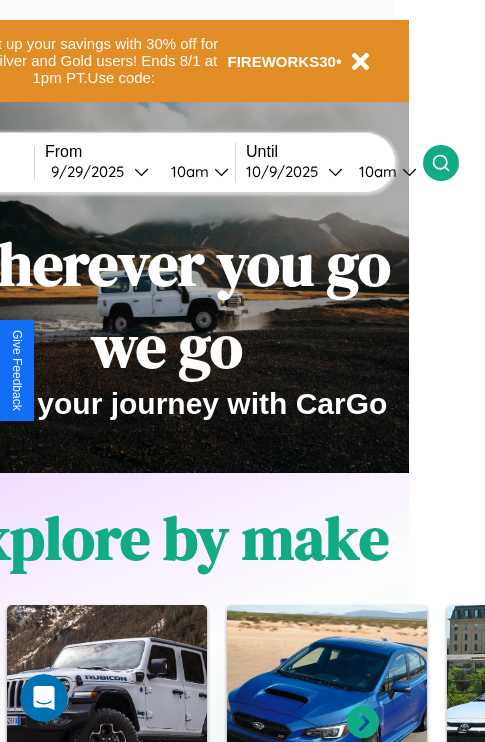 click 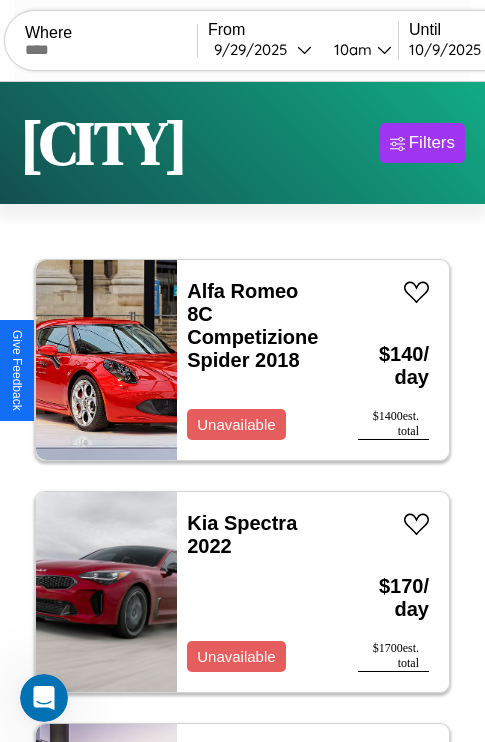 scroll, scrollTop: 177, scrollLeft: 0, axis: vertical 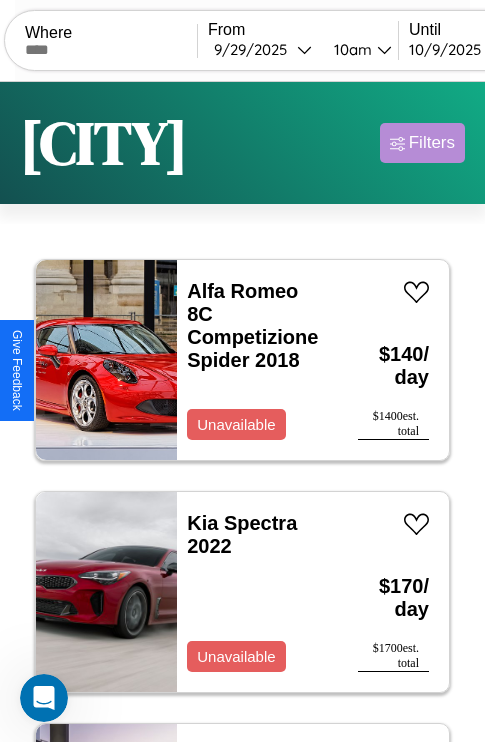 click on "Filters" at bounding box center [432, 143] 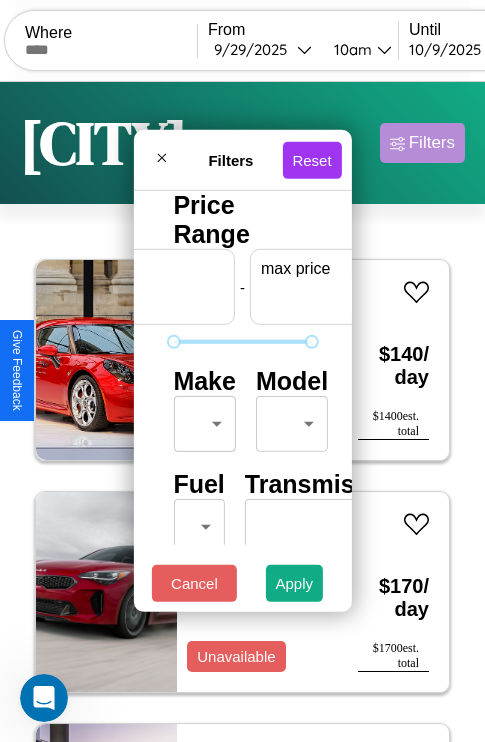 scroll, scrollTop: 0, scrollLeft: 124, axis: horizontal 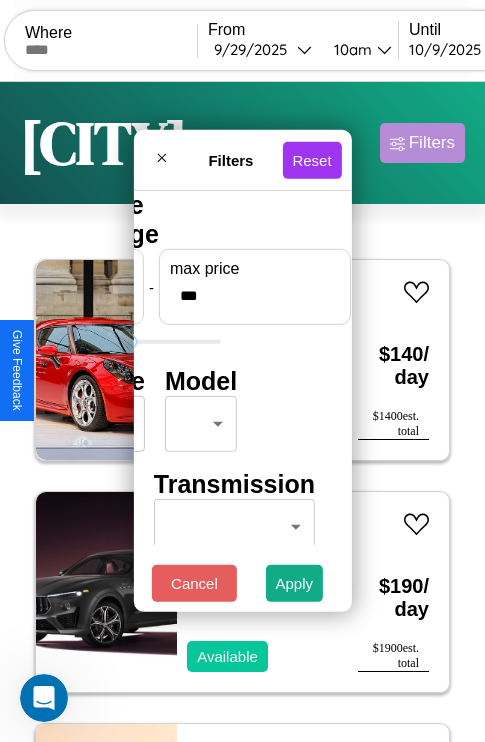 type on "***" 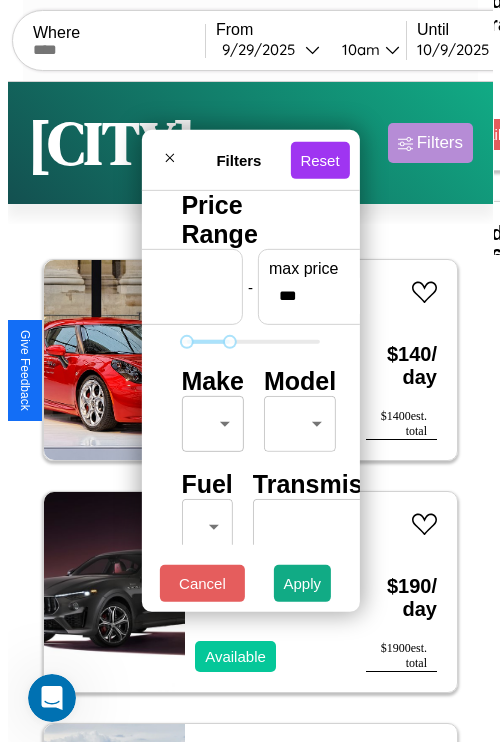 scroll, scrollTop: 59, scrollLeft: 0, axis: vertical 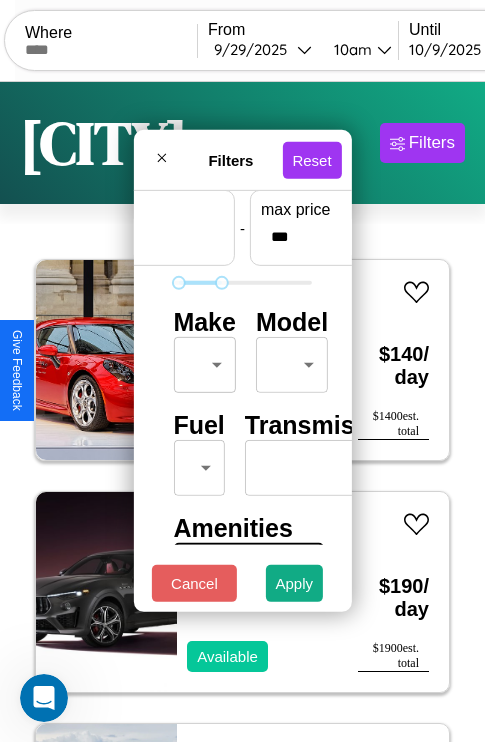 type on "**" 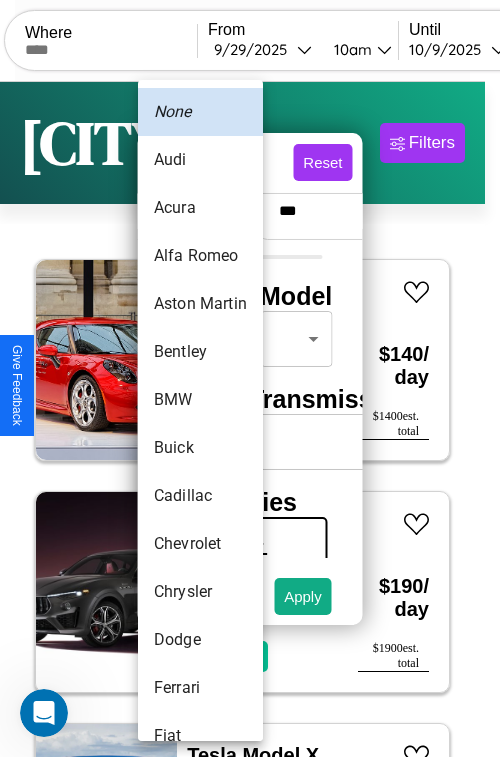 click on "Aston Martin" at bounding box center (200, 304) 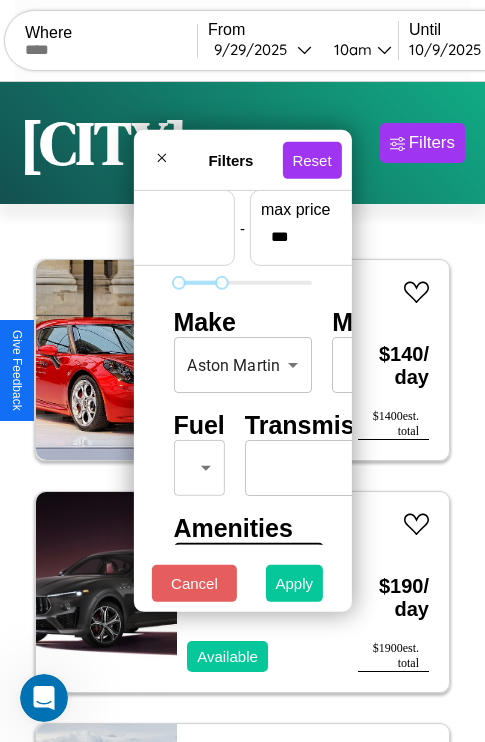 click on "Apply" at bounding box center [295, 583] 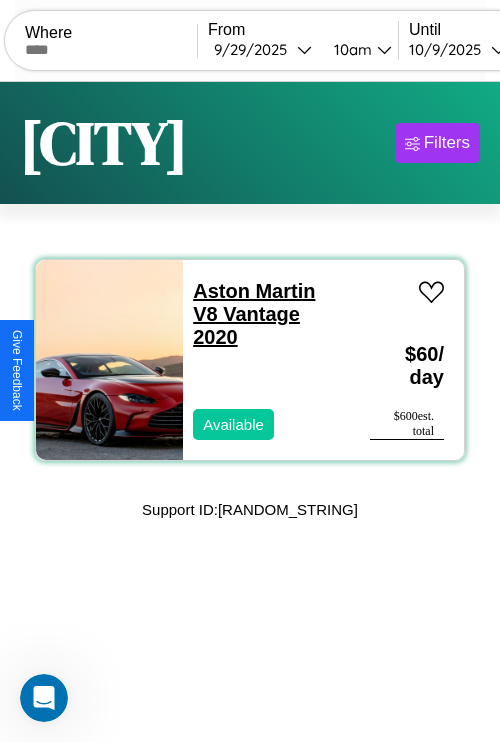 click on "[BRAND] [MODEL] [YEAR]" at bounding box center [254, 314] 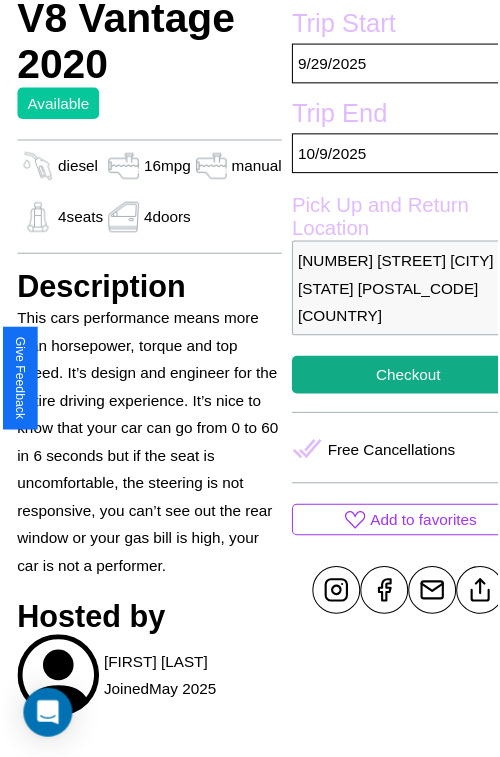 scroll, scrollTop: 641, scrollLeft: 72, axis: both 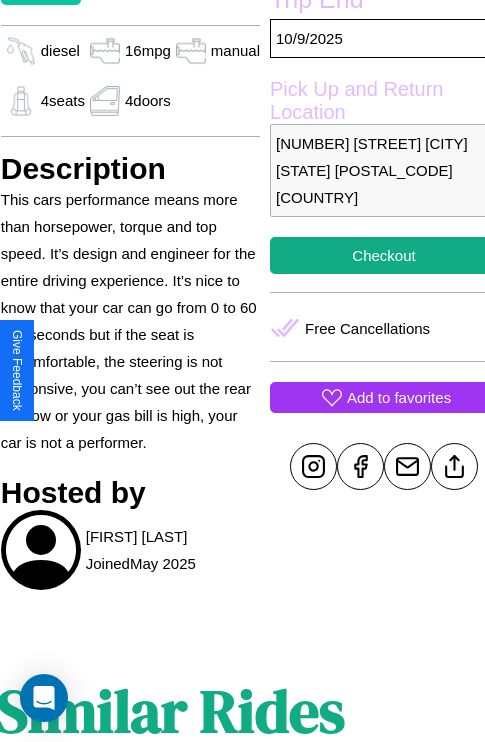 click on "Add to favorites" at bounding box center [399, 397] 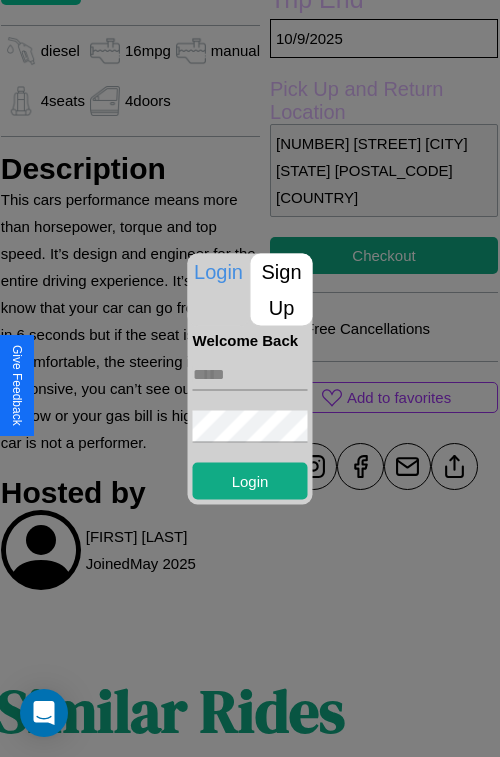 click on "Sign Up" at bounding box center (282, 289) 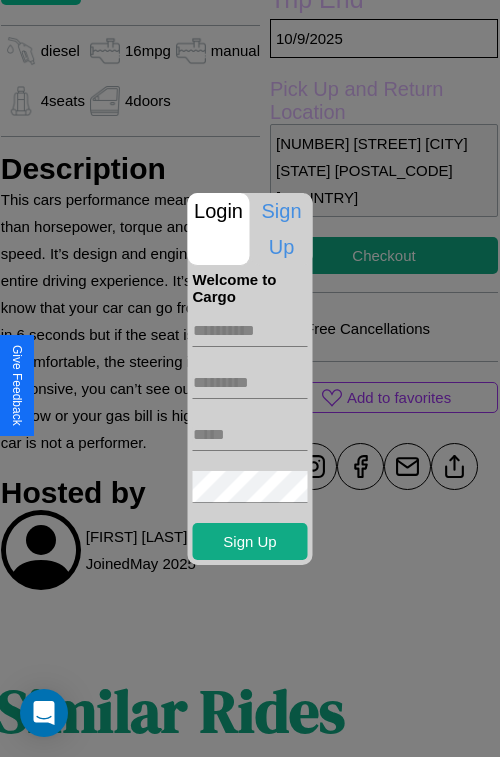 click at bounding box center (250, 331) 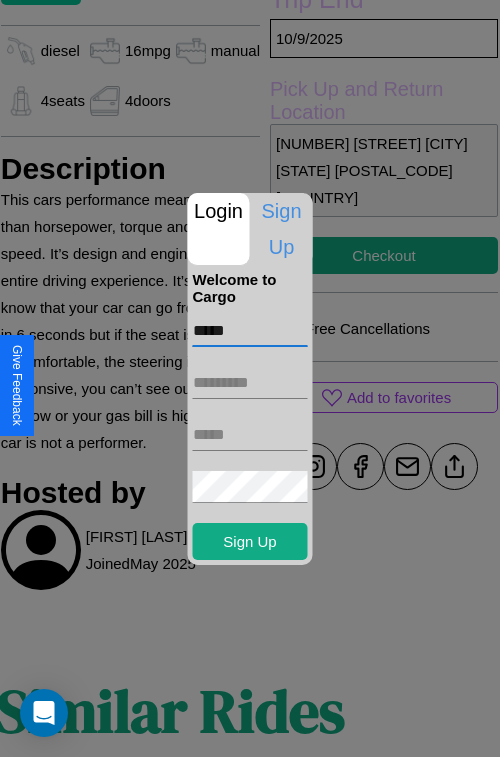 type on "*****" 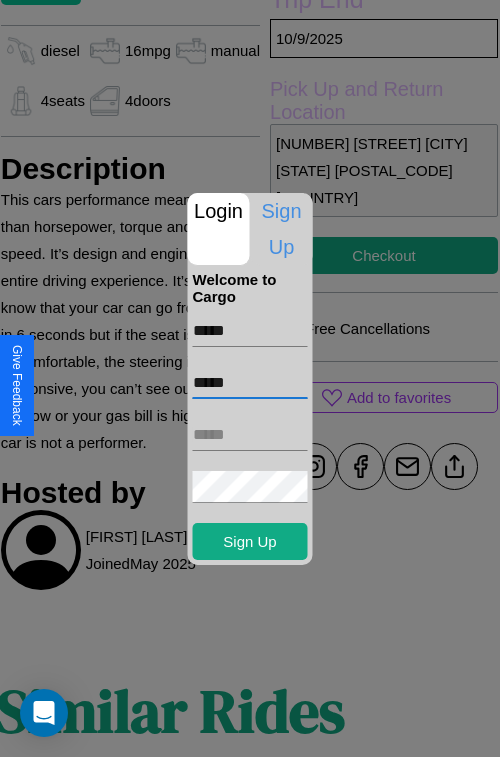 type on "*****" 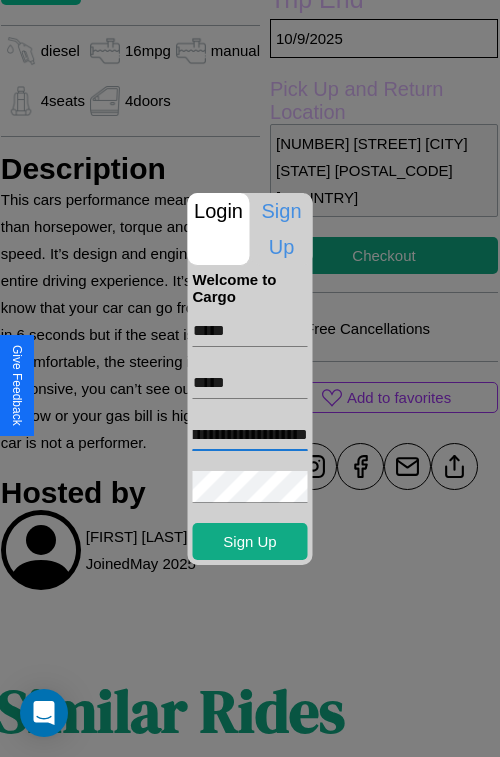 scroll, scrollTop: 0, scrollLeft: 63, axis: horizontal 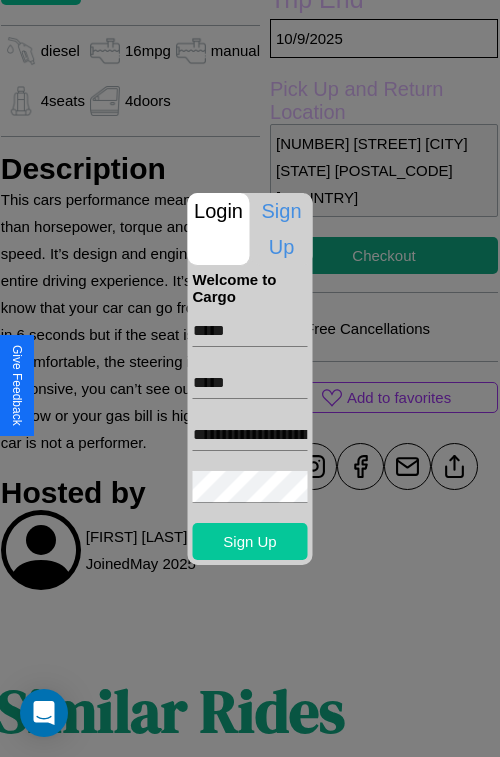 click on "Sign Up" at bounding box center [250, 541] 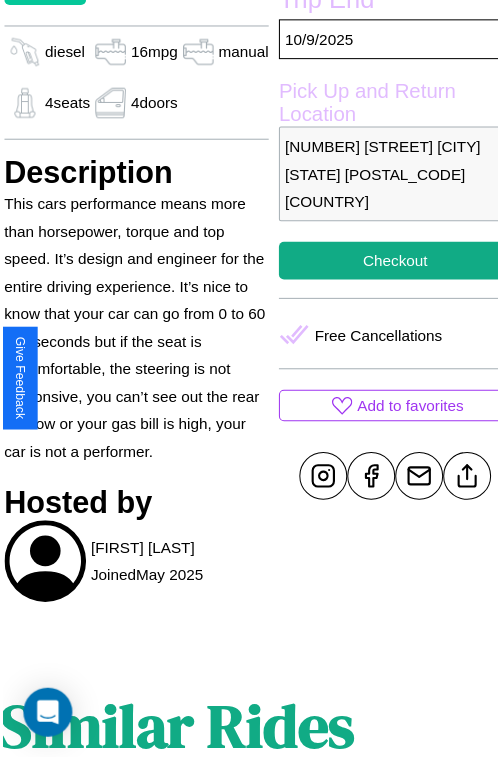 scroll, scrollTop: 221, scrollLeft: 72, axis: both 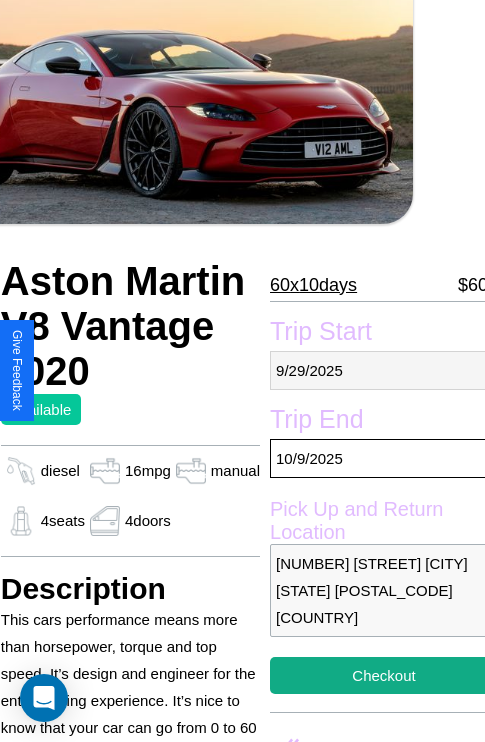 click on "9 / 29 / 2025" at bounding box center [384, 370] 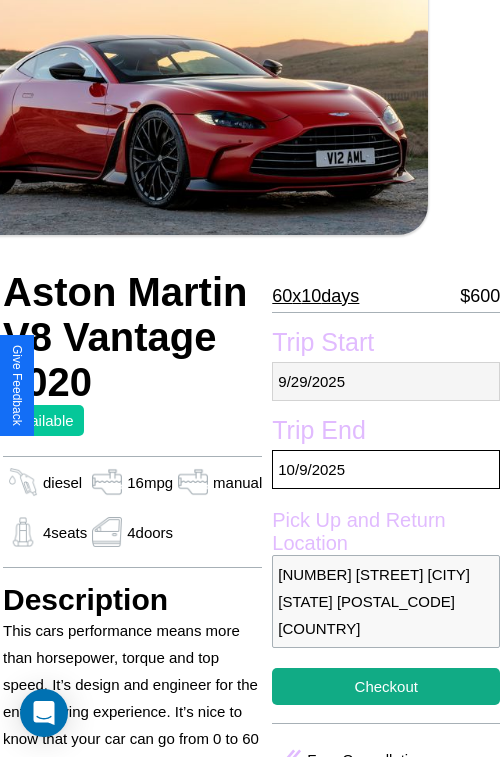 select on "*" 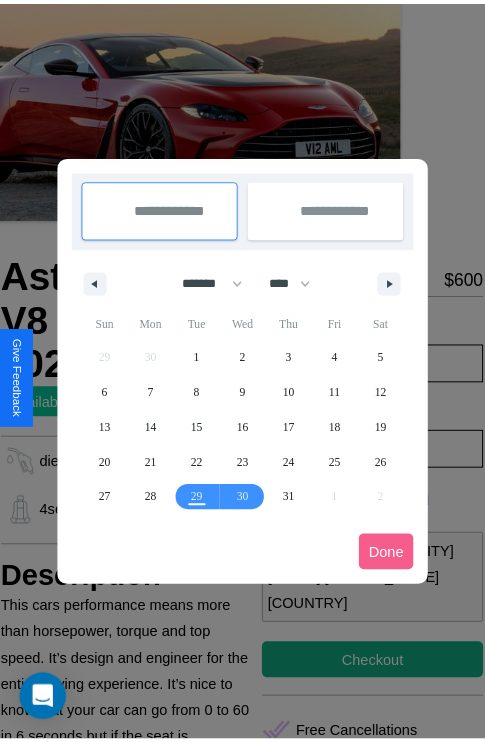 scroll, scrollTop: 0, scrollLeft: 72, axis: horizontal 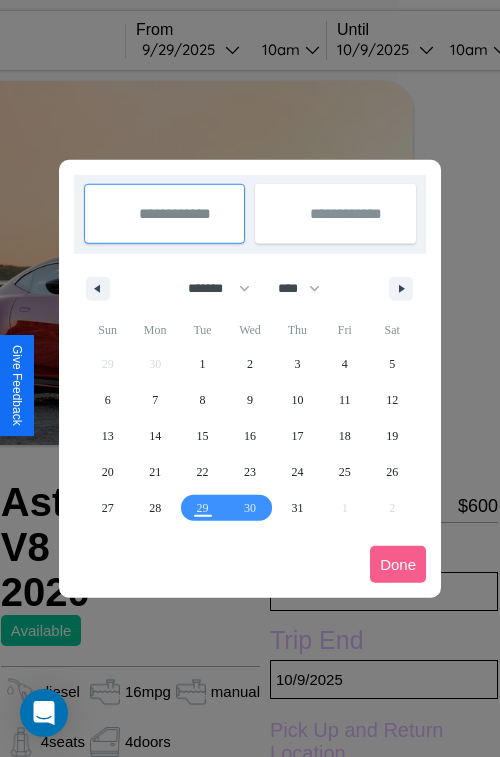 click at bounding box center (250, 378) 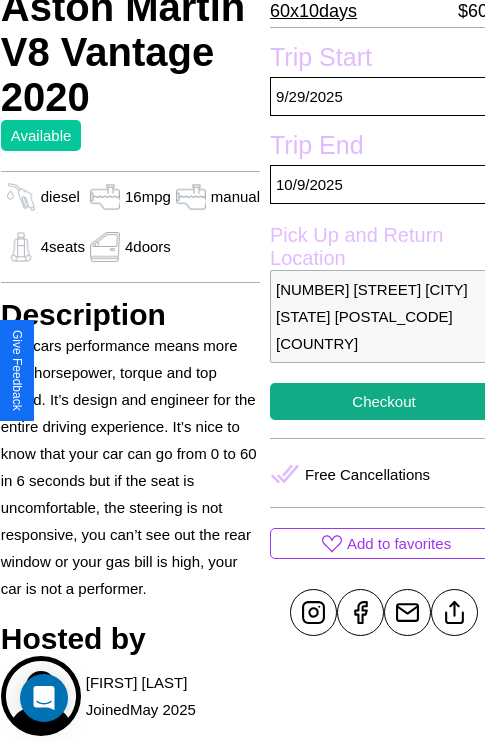 scroll, scrollTop: 499, scrollLeft: 72, axis: both 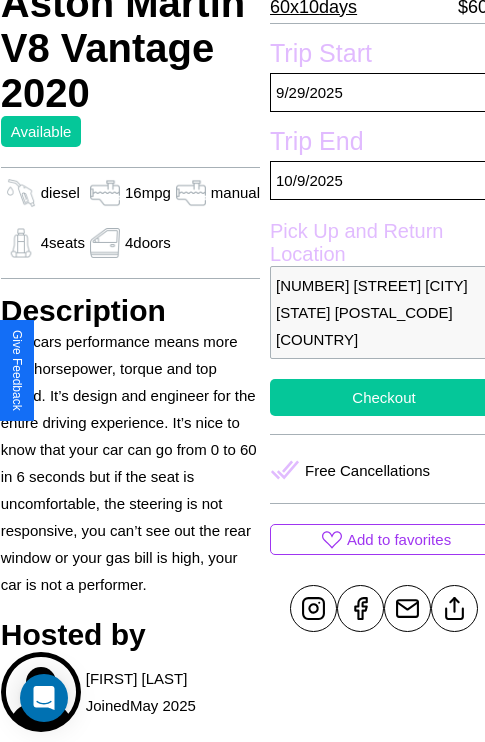 click on "Checkout" at bounding box center [384, 397] 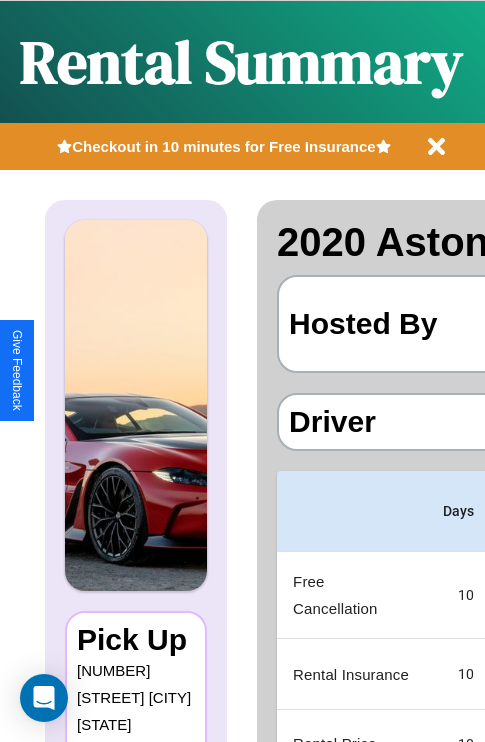 scroll, scrollTop: 0, scrollLeft: 378, axis: horizontal 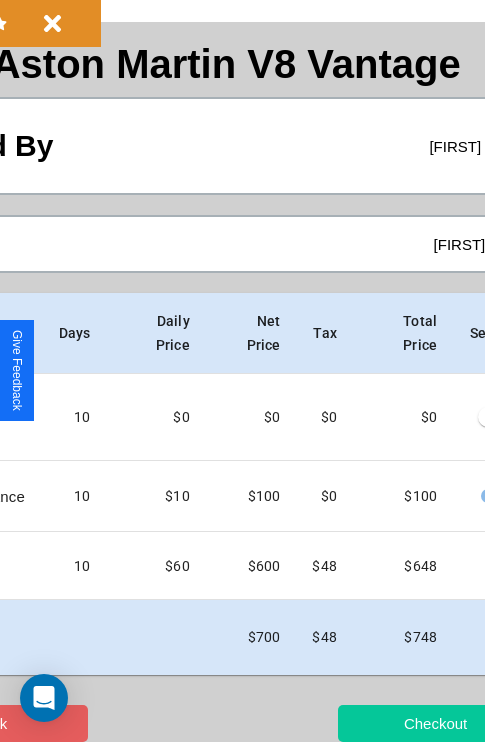 click on "Checkout" at bounding box center [435, 723] 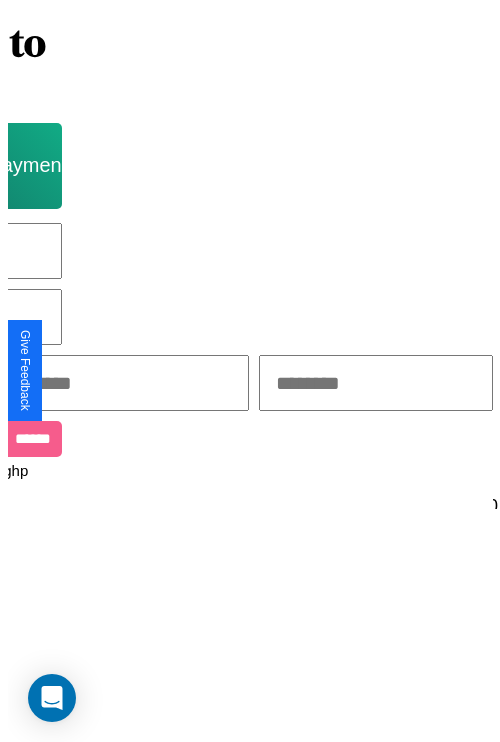 scroll, scrollTop: 0, scrollLeft: 0, axis: both 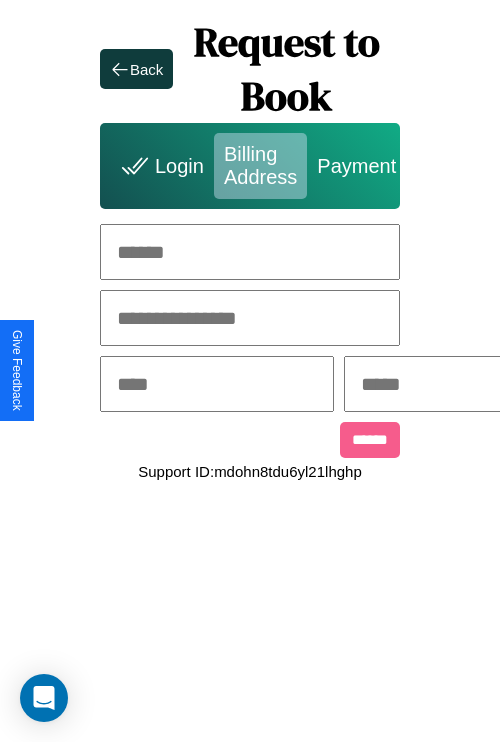click at bounding box center (250, 252) 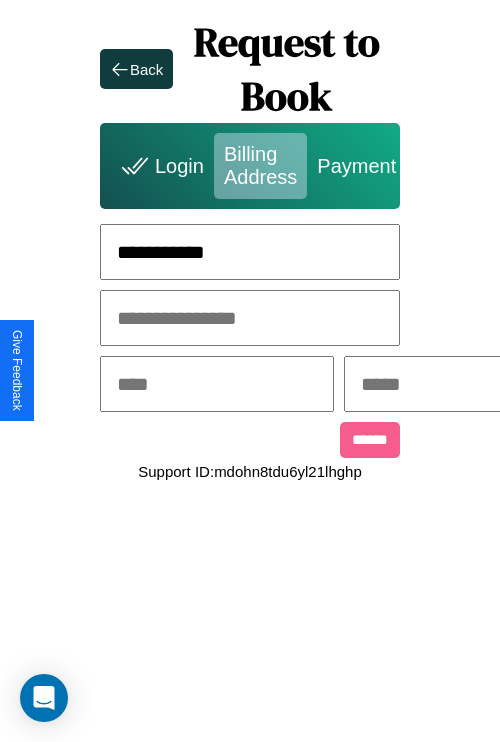 type on "**********" 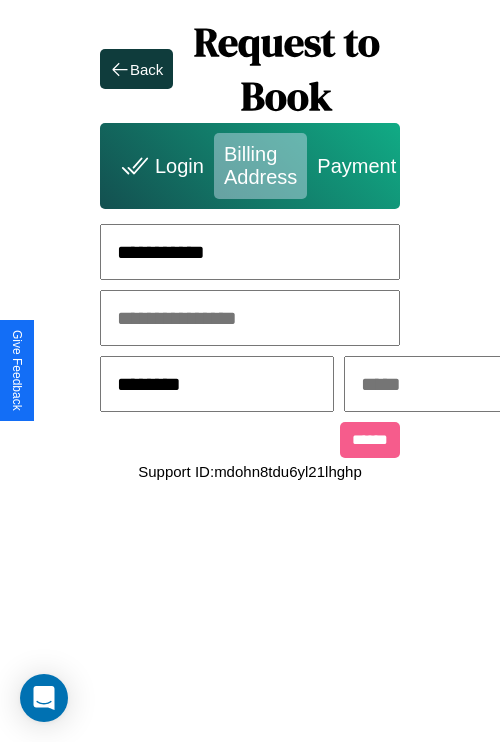 type on "********" 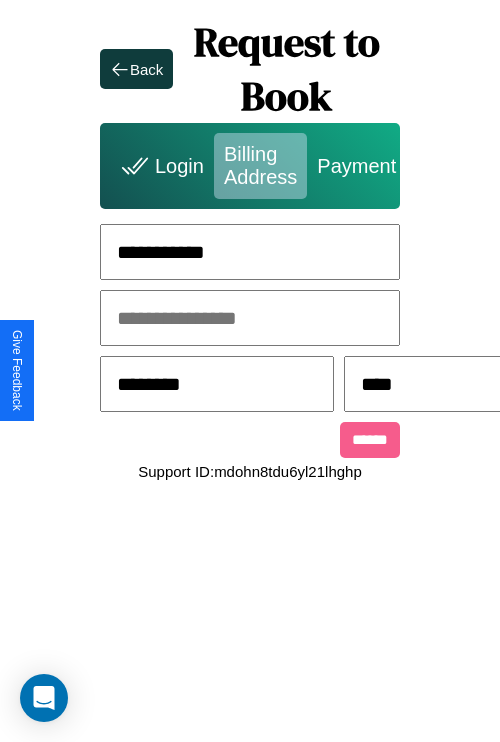 scroll, scrollTop: 0, scrollLeft: 517, axis: horizontal 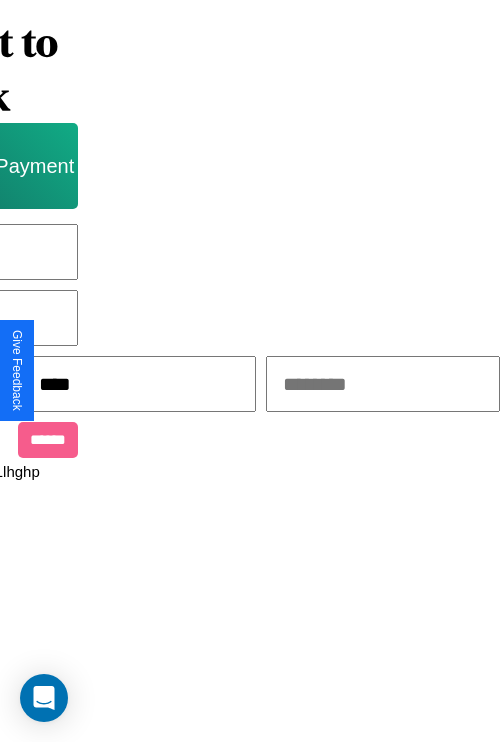type on "****" 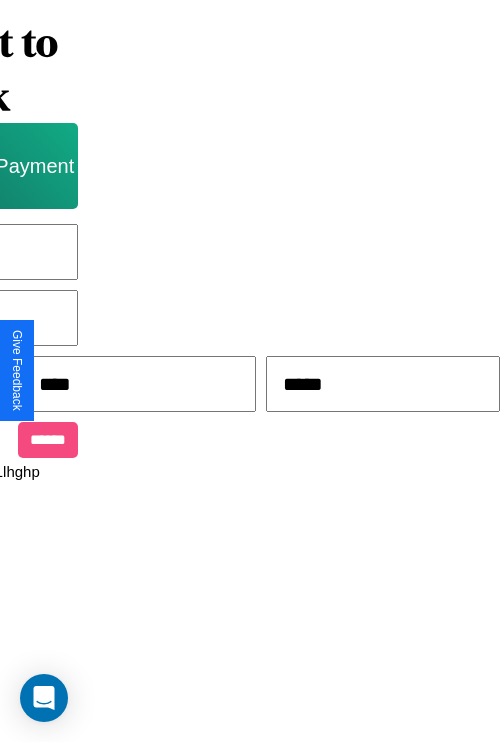 type on "*****" 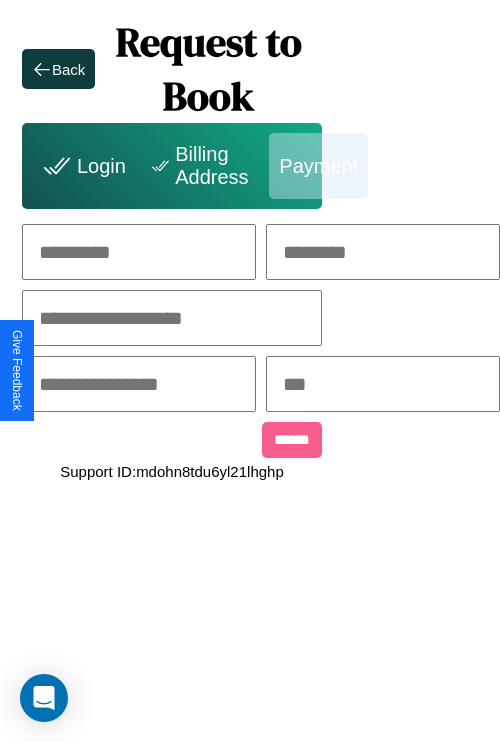scroll, scrollTop: 0, scrollLeft: 208, axis: horizontal 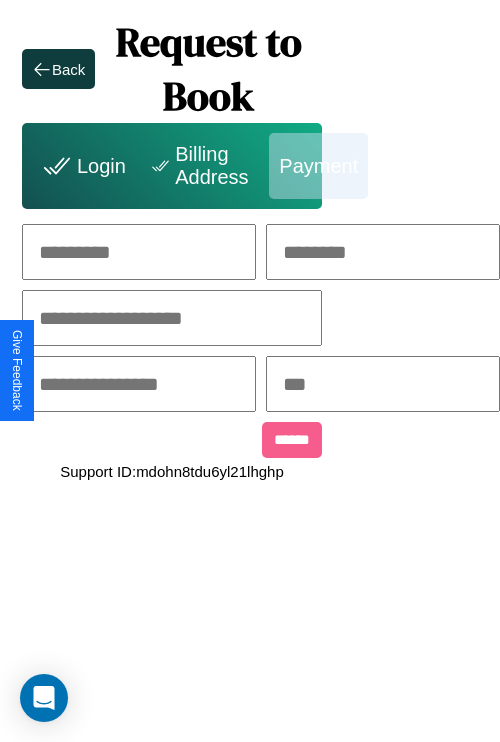 click at bounding box center (139, 252) 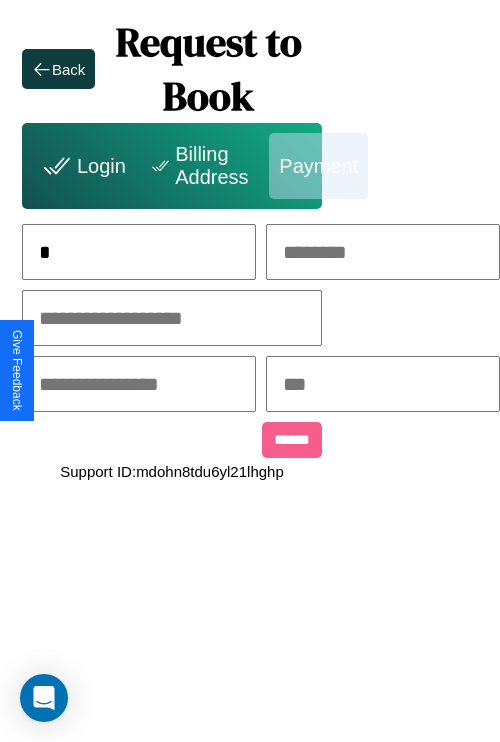 scroll, scrollTop: 0, scrollLeft: 133, axis: horizontal 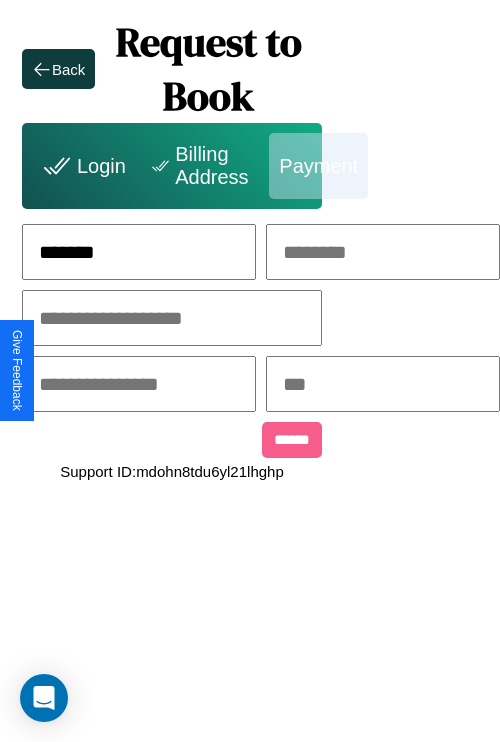 type on "*******" 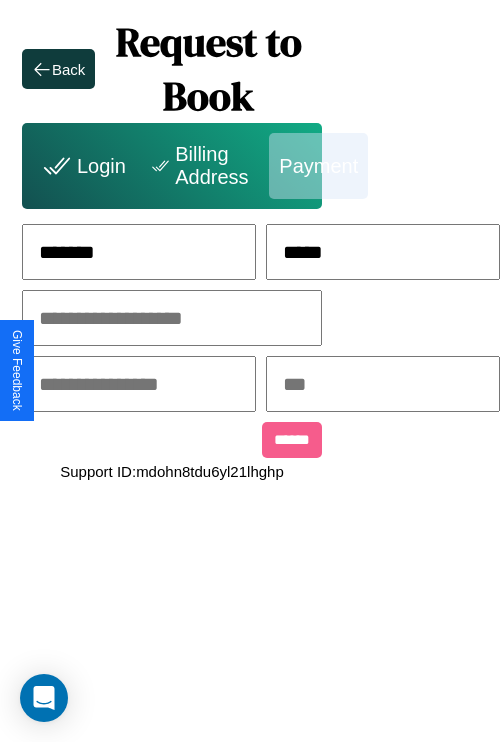 type on "*****" 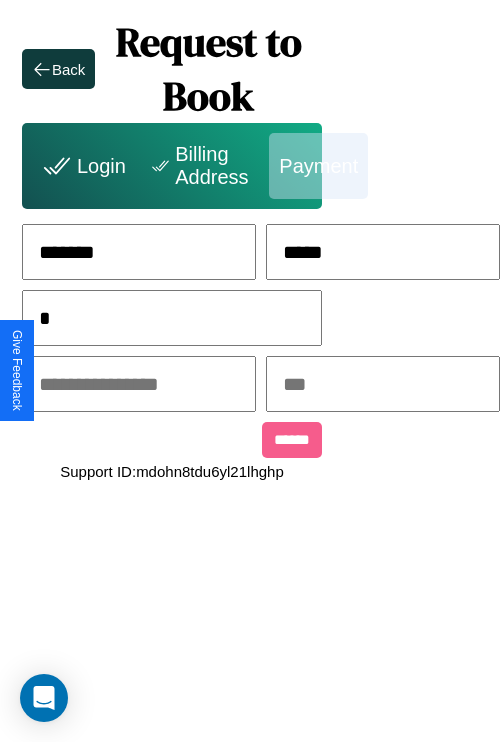 scroll, scrollTop: 0, scrollLeft: 128, axis: horizontal 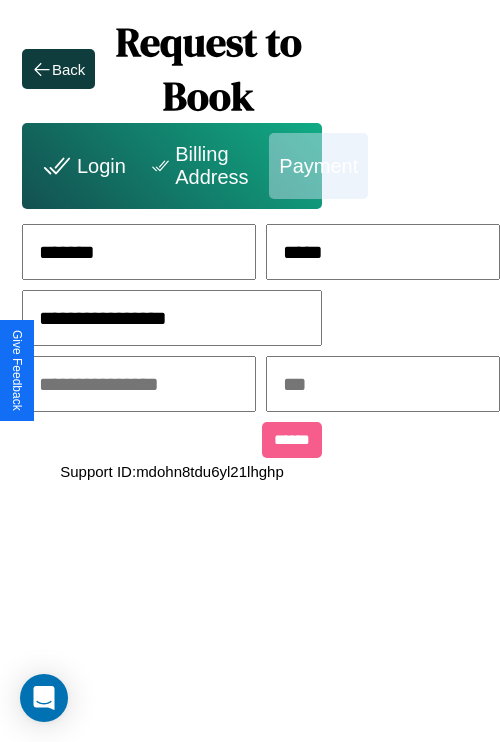 type on "**********" 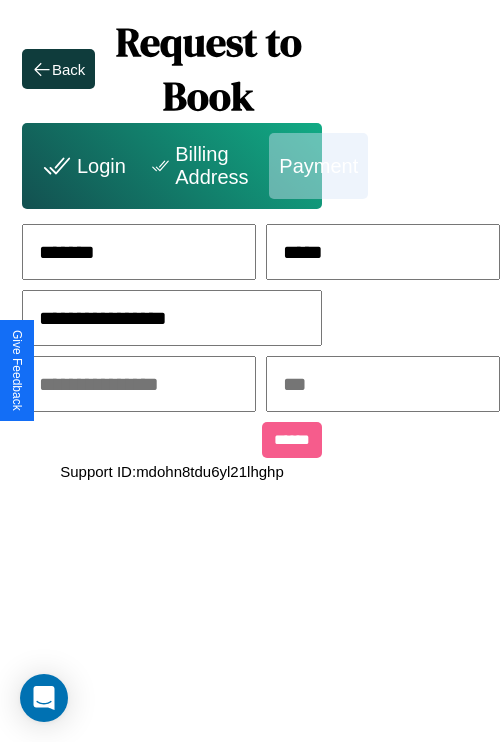 click at bounding box center (139, 384) 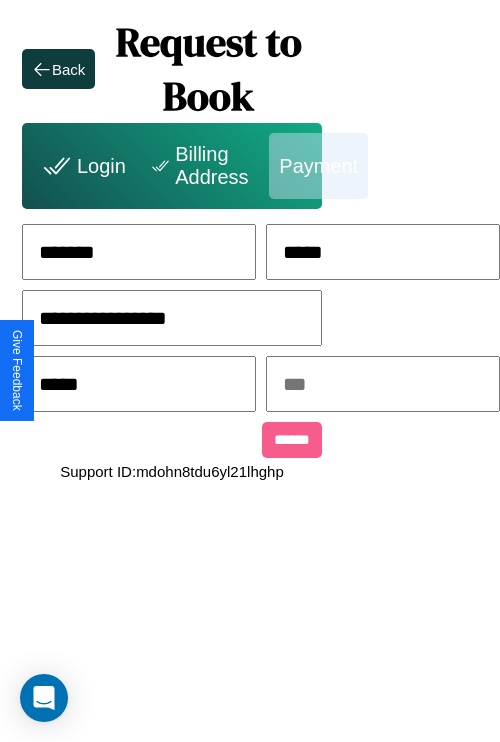 type on "*****" 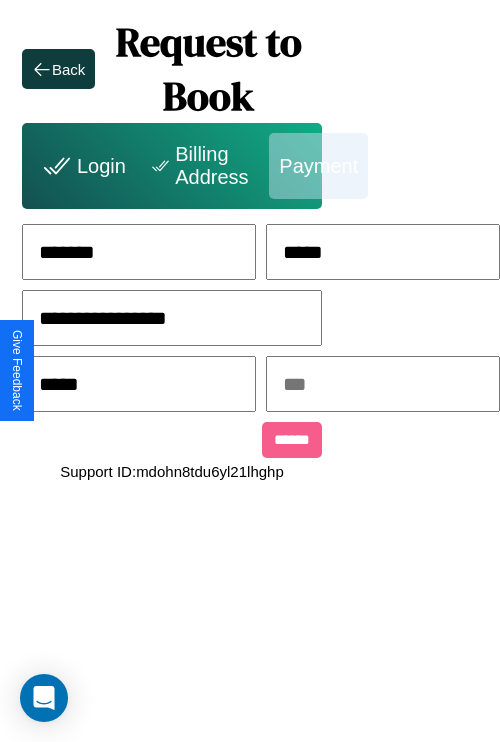 click at bounding box center [383, 384] 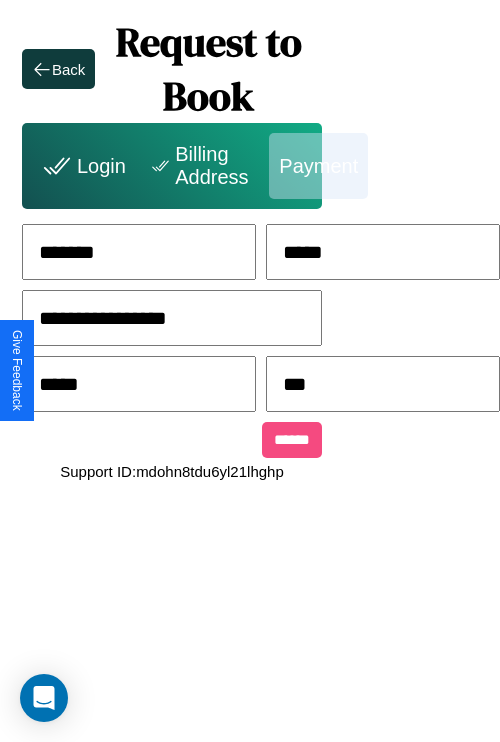 type on "***" 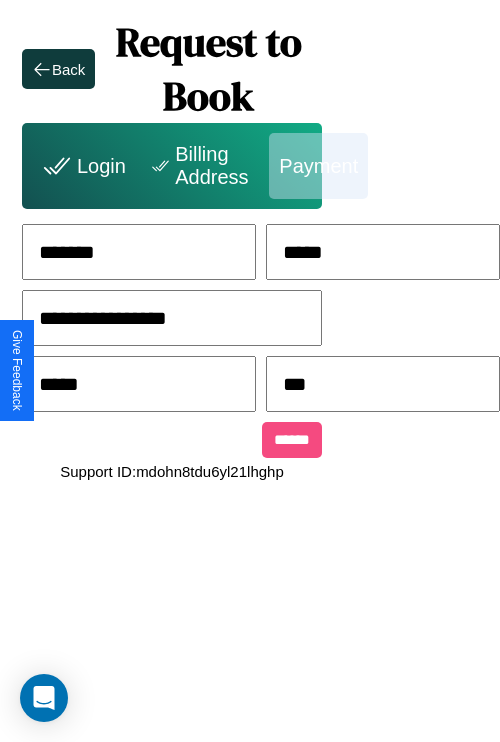 click on "******" at bounding box center (292, 440) 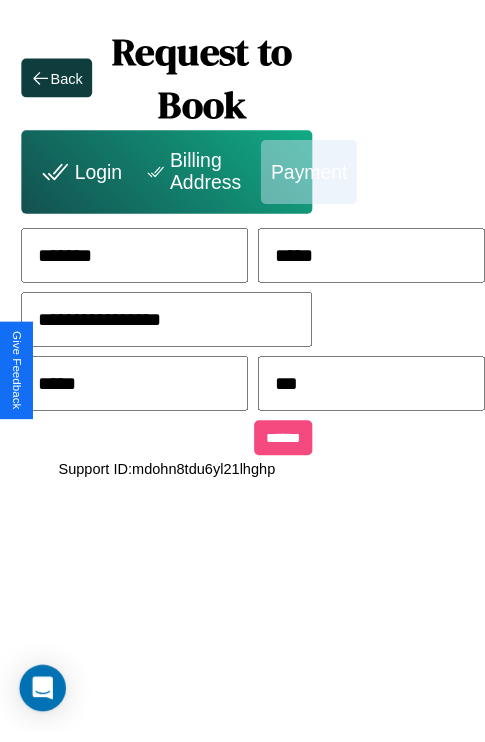 scroll, scrollTop: 0, scrollLeft: 72, axis: horizontal 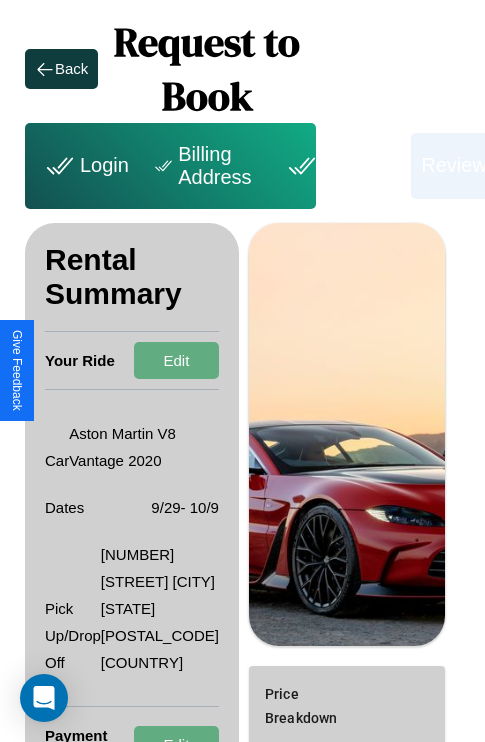 click on "Payment" at bounding box center [341, 166] 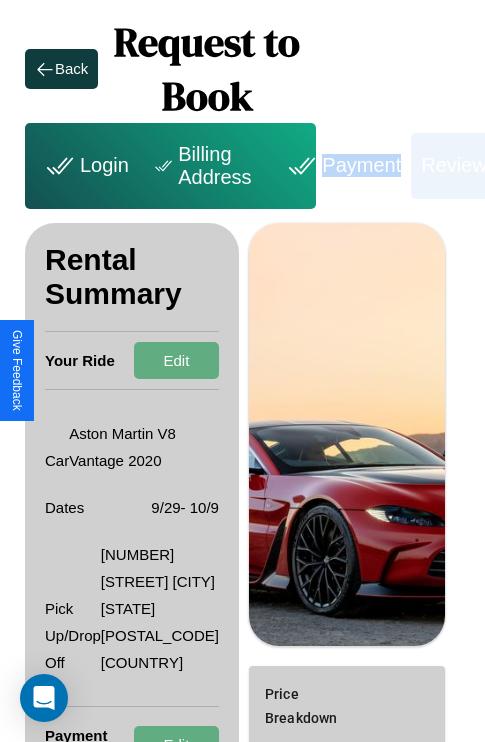 click on "Payment" at bounding box center [341, 166] 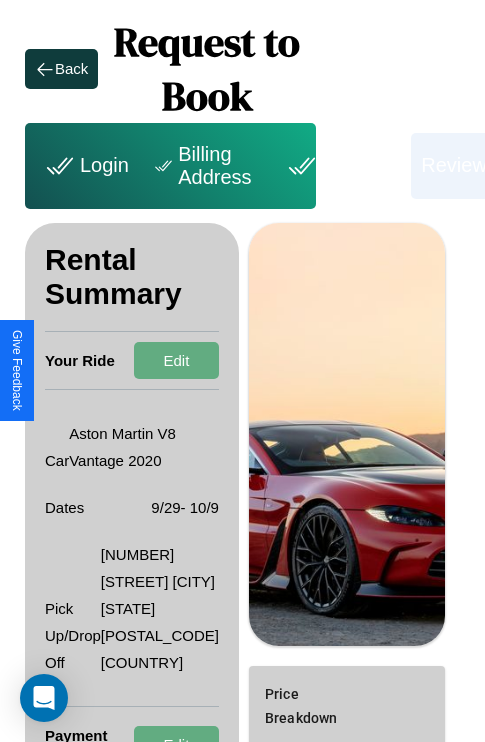 click on "Payment" at bounding box center [341, 166] 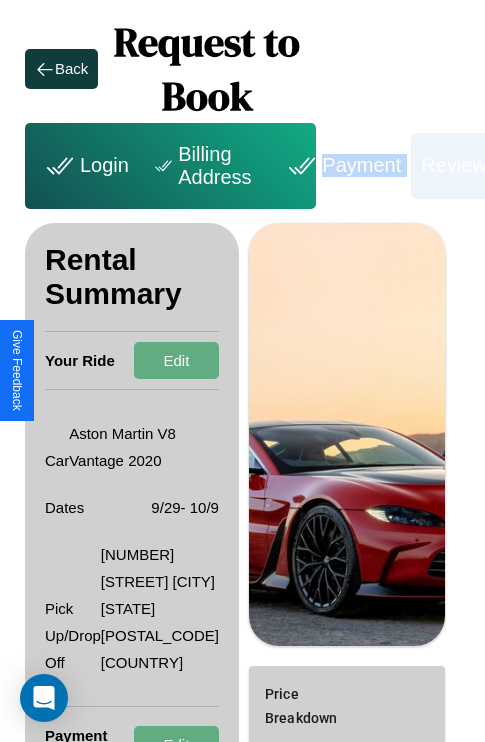 click on "Payment" at bounding box center (341, 166) 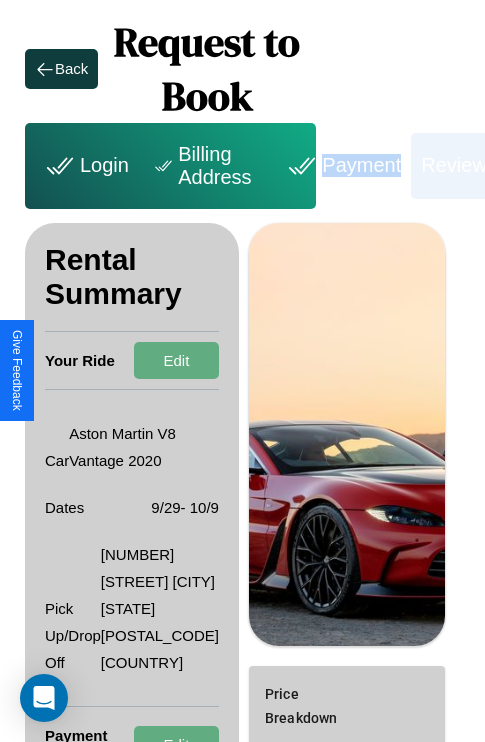 click on "Payment" at bounding box center [341, 166] 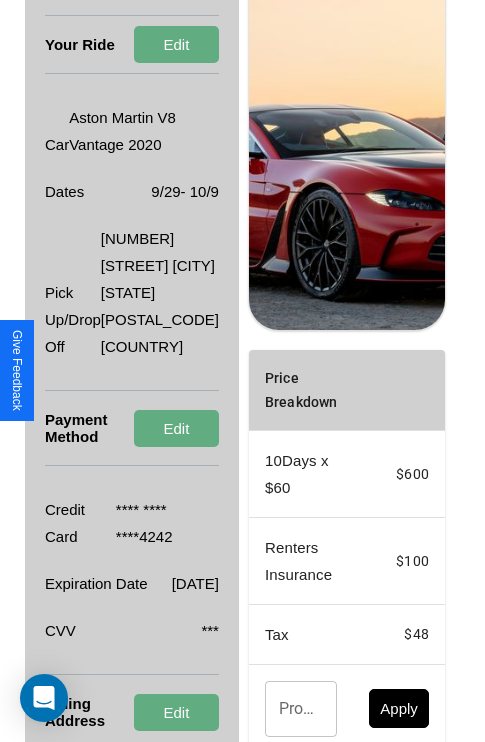 scroll, scrollTop: 482, scrollLeft: 72, axis: both 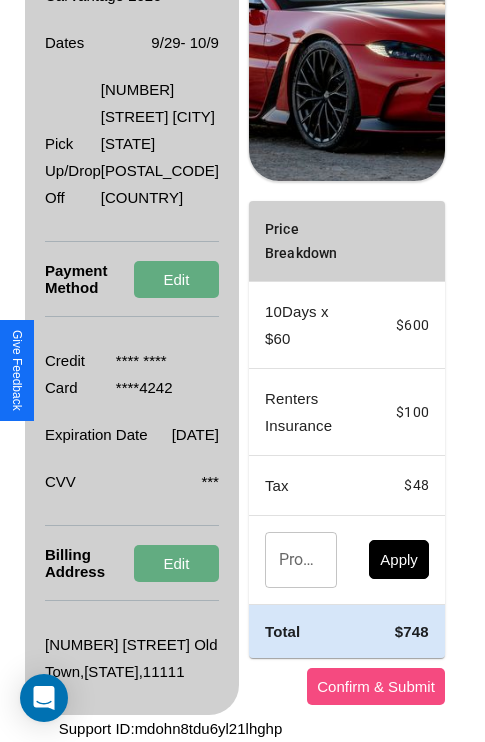 click on "Confirm & Submit" at bounding box center (376, 686) 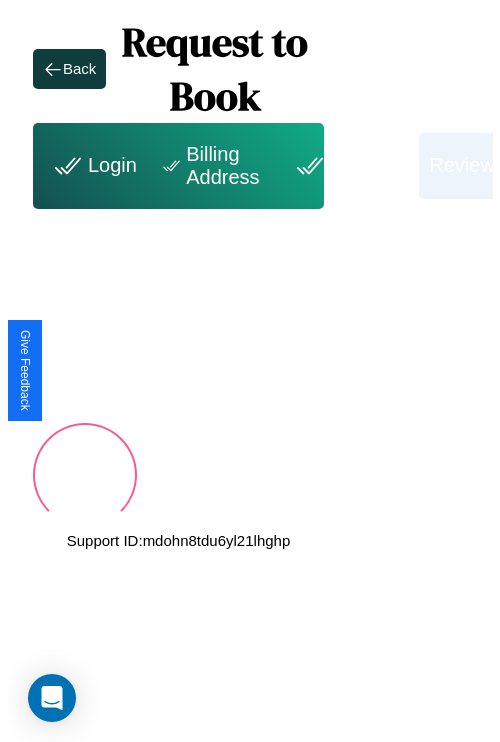 scroll, scrollTop: 0, scrollLeft: 72, axis: horizontal 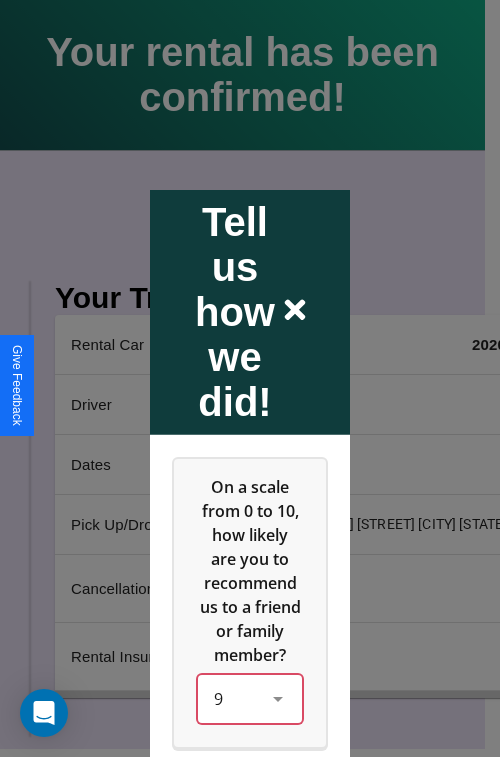 click on "9" at bounding box center [250, 698] 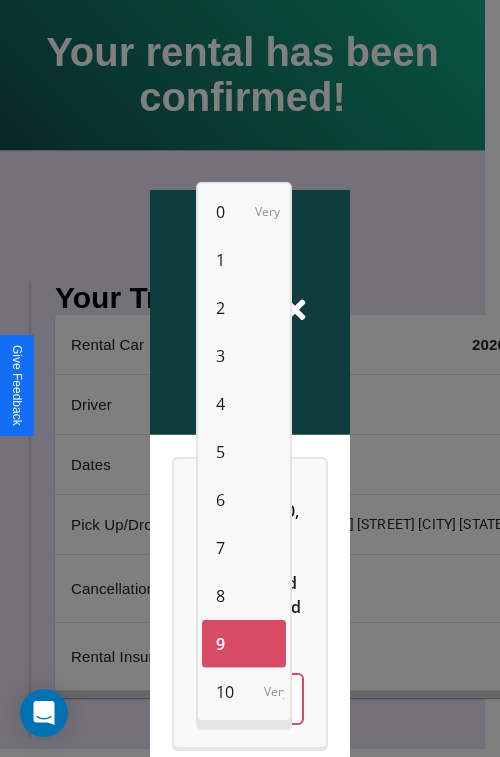 click on "6" at bounding box center (220, 500) 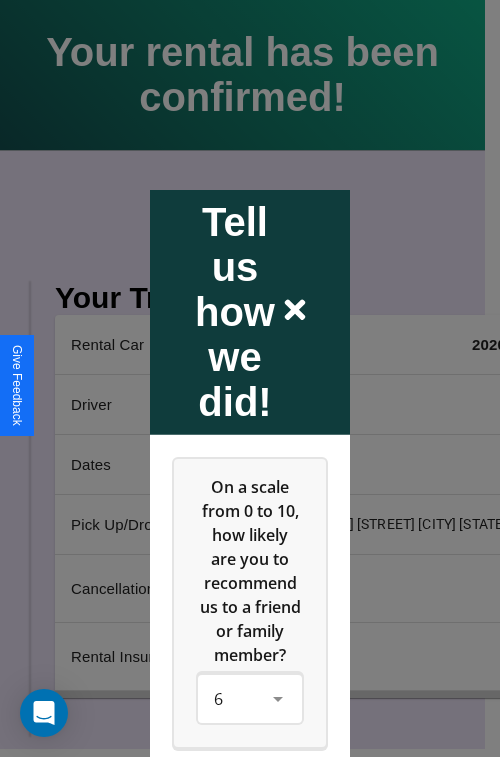 click 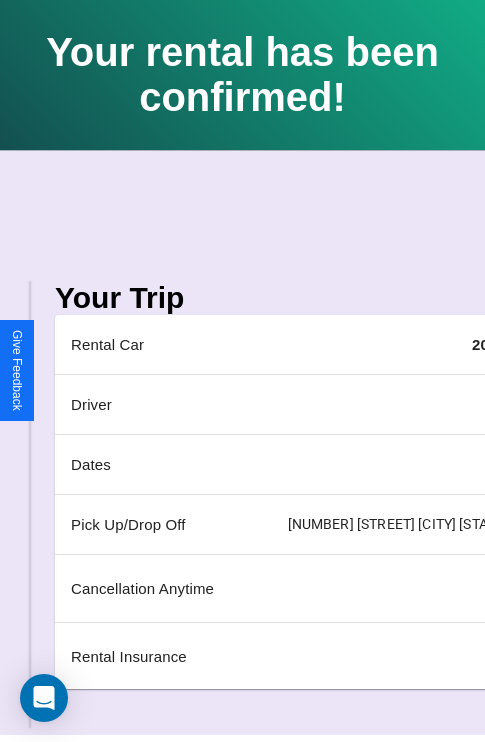 scroll, scrollTop: 0, scrollLeft: 235, axis: horizontal 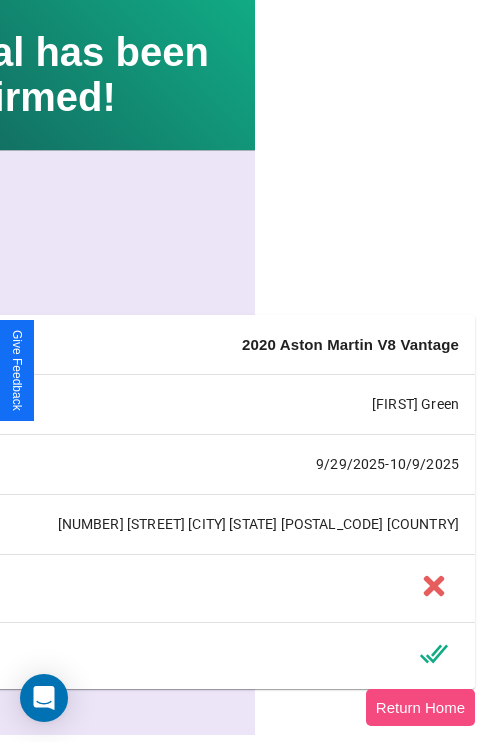 click on "Return Home" at bounding box center [420, 707] 